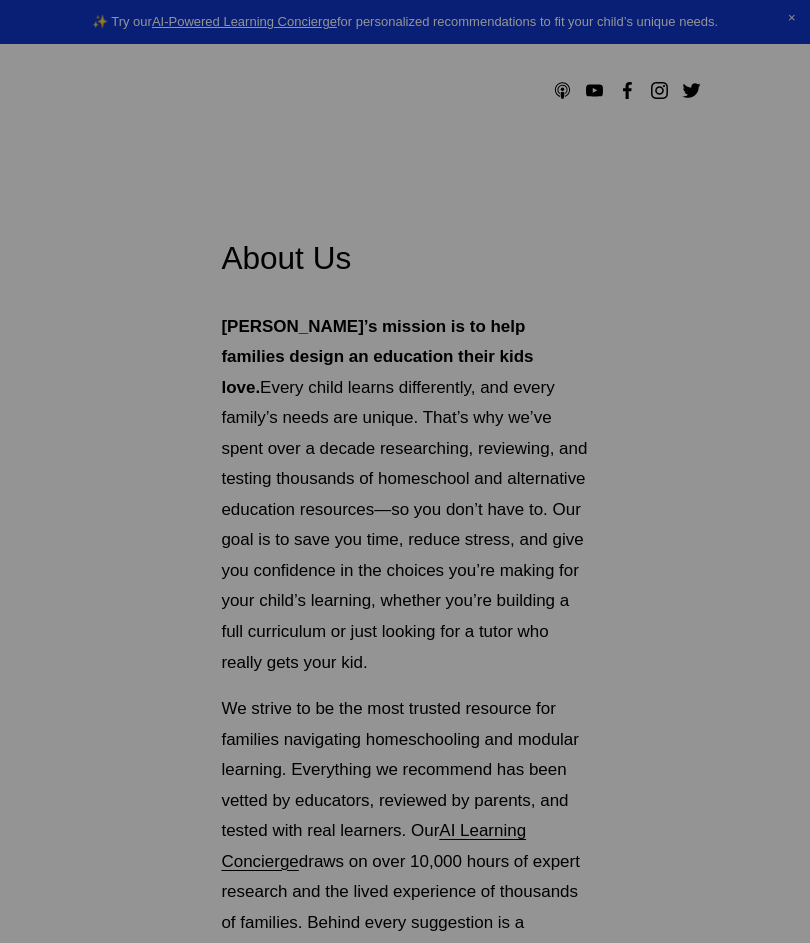 scroll, scrollTop: 0, scrollLeft: 0, axis: both 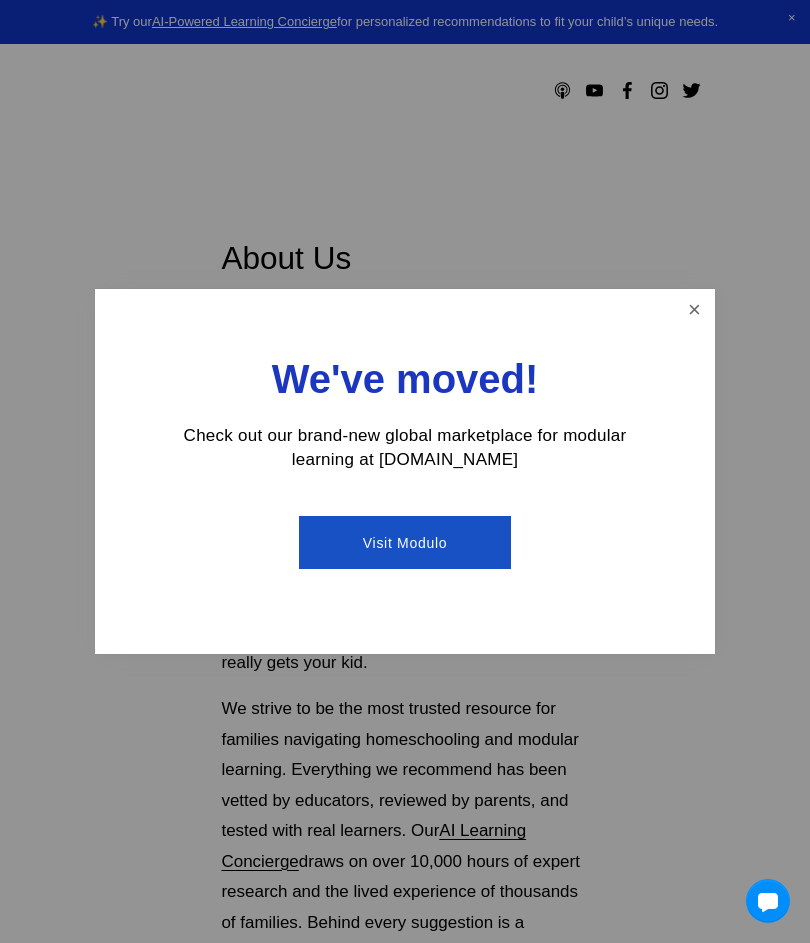 click at bounding box center (694, 309) 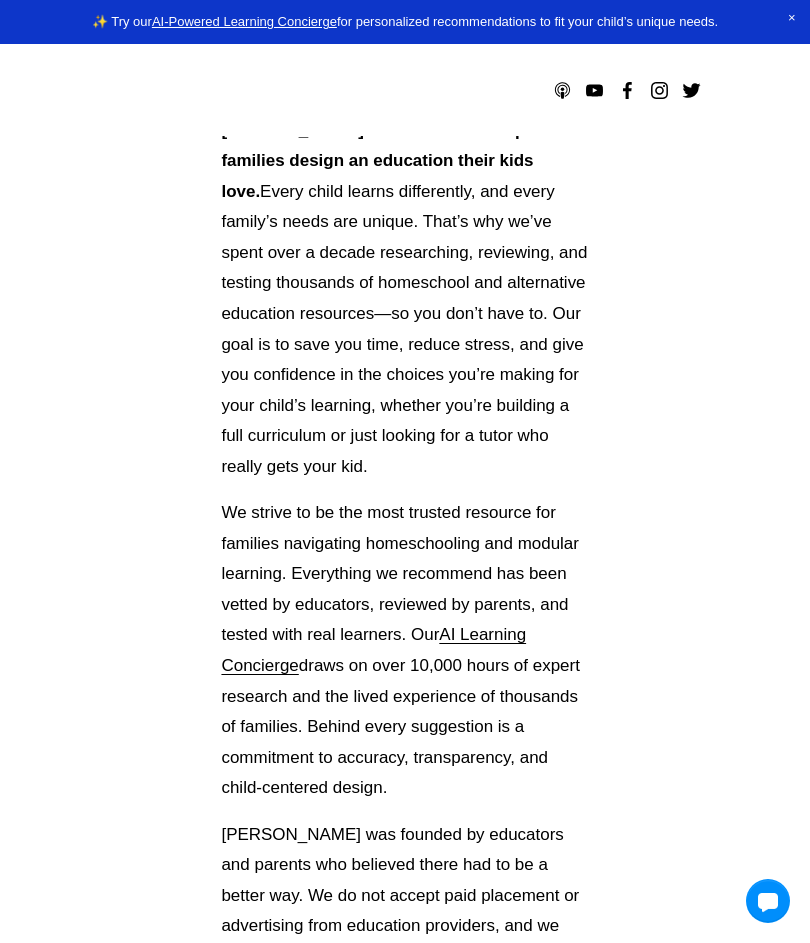 scroll, scrollTop: 0, scrollLeft: 0, axis: both 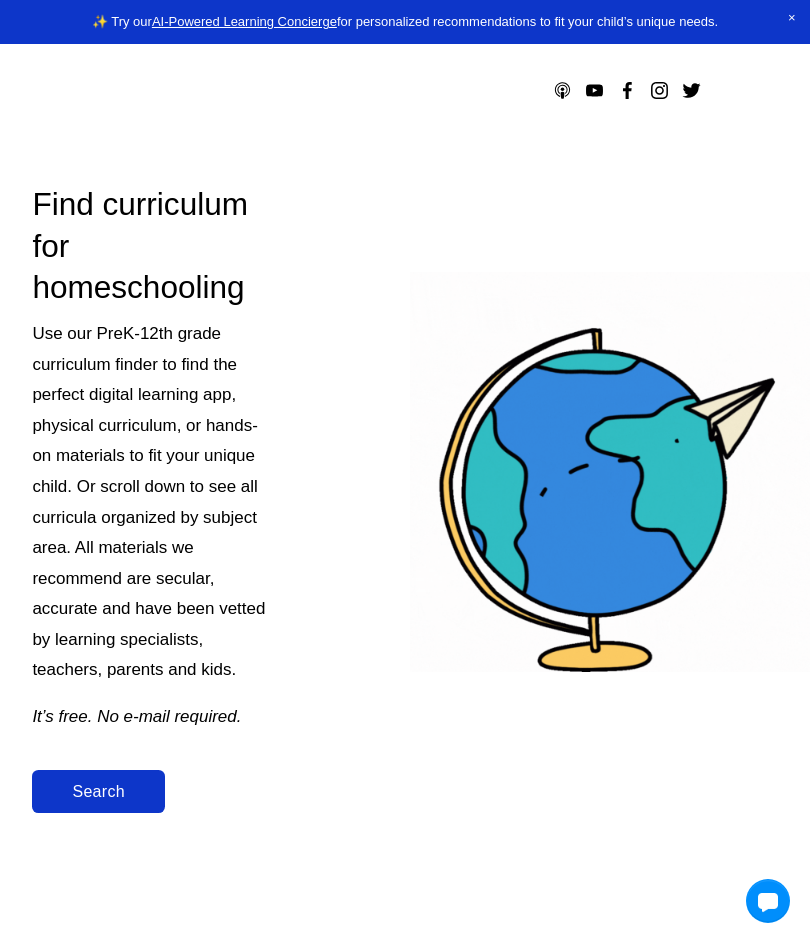 click on "Search" at bounding box center (98, 791) 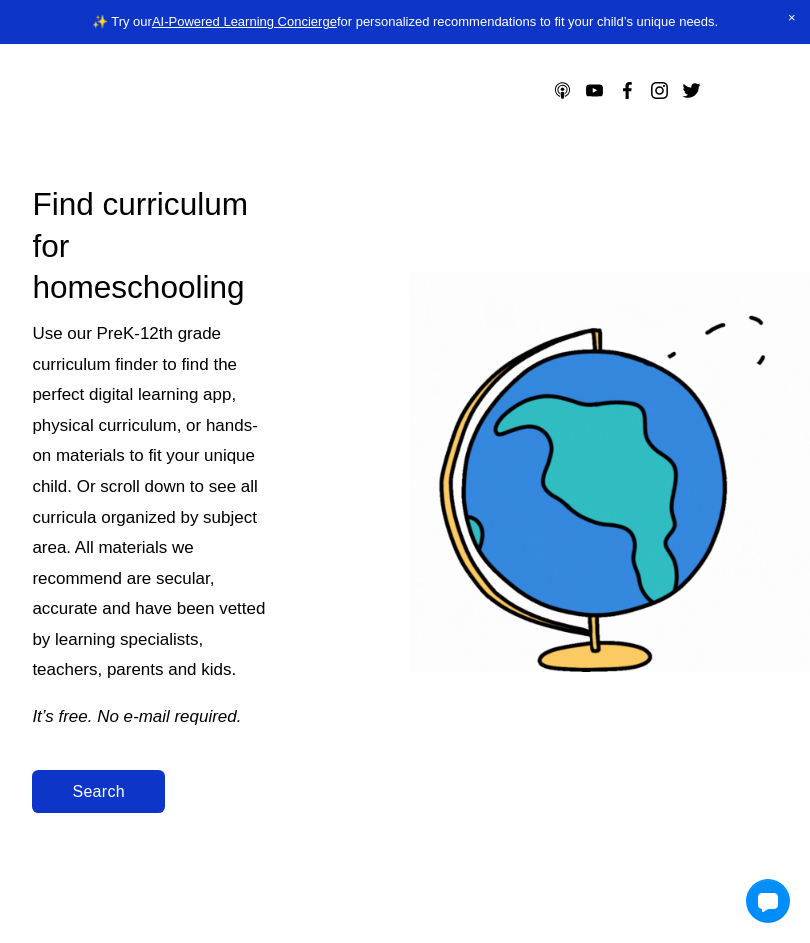click at bounding box center (405, 22) 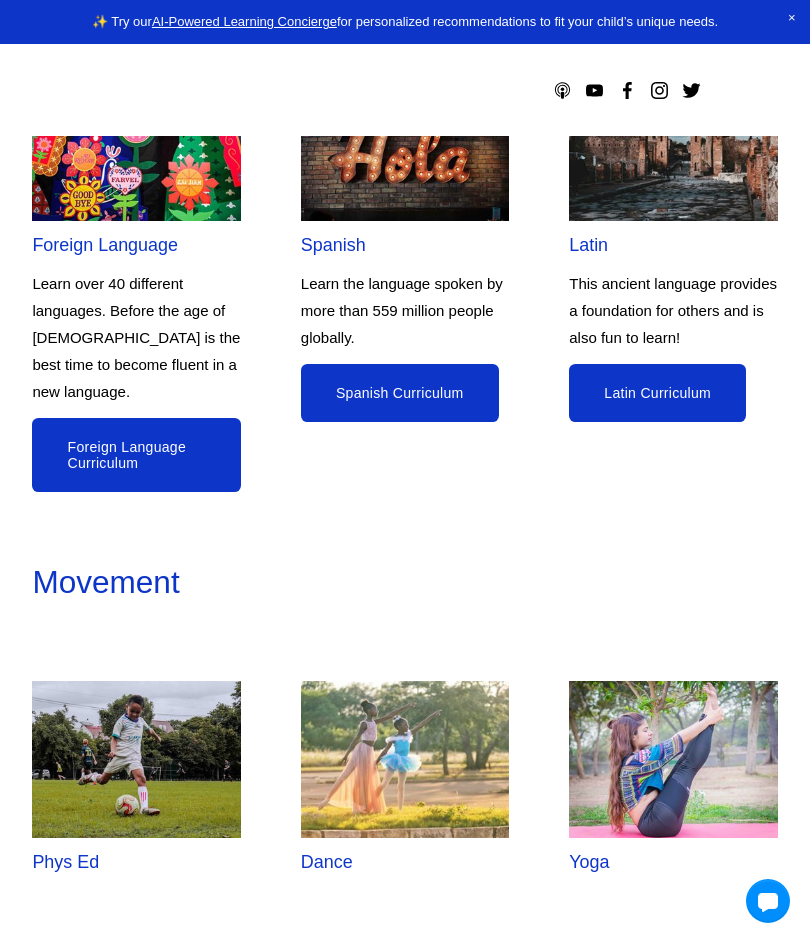 scroll, scrollTop: 5079, scrollLeft: 0, axis: vertical 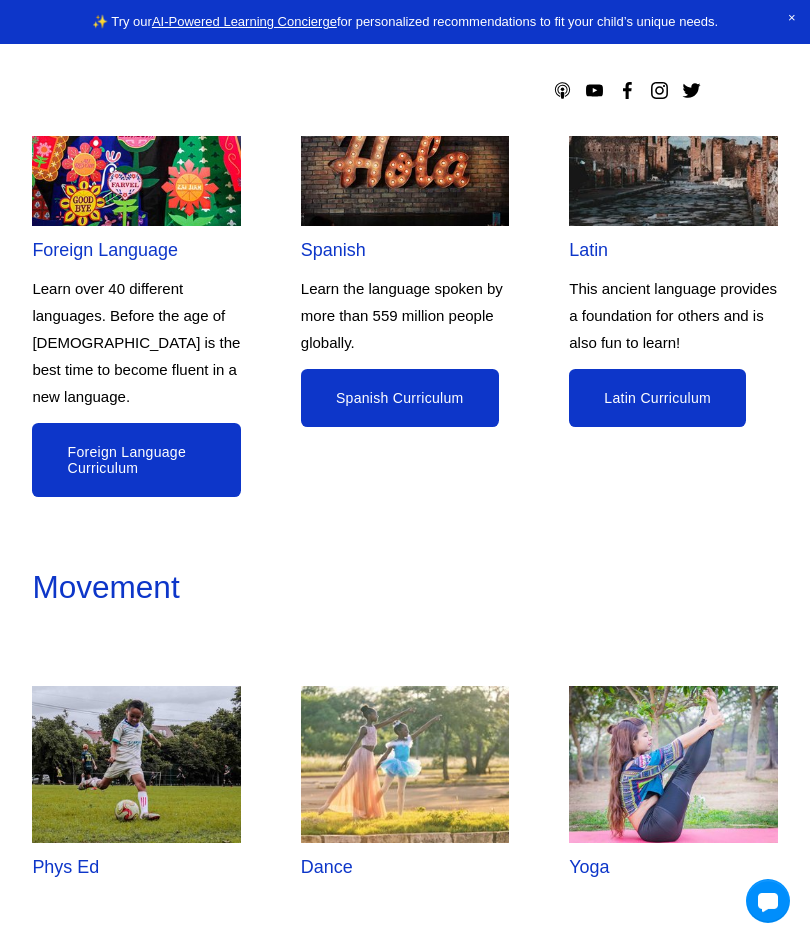 click on "Latin Curriculum" 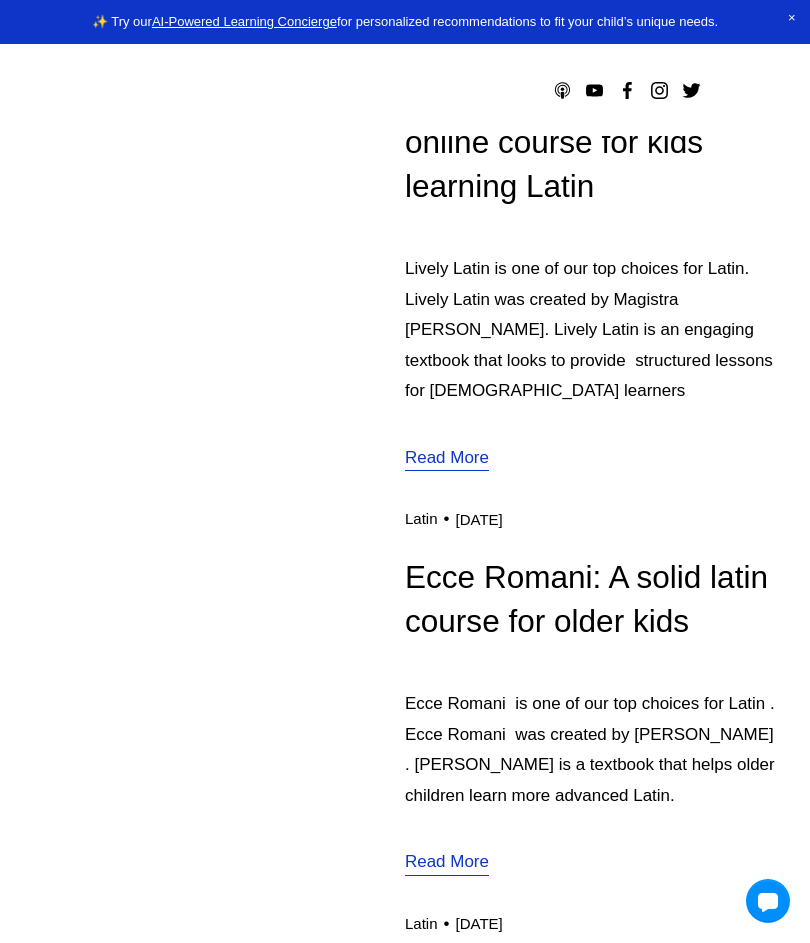 scroll, scrollTop: 3592, scrollLeft: 0, axis: vertical 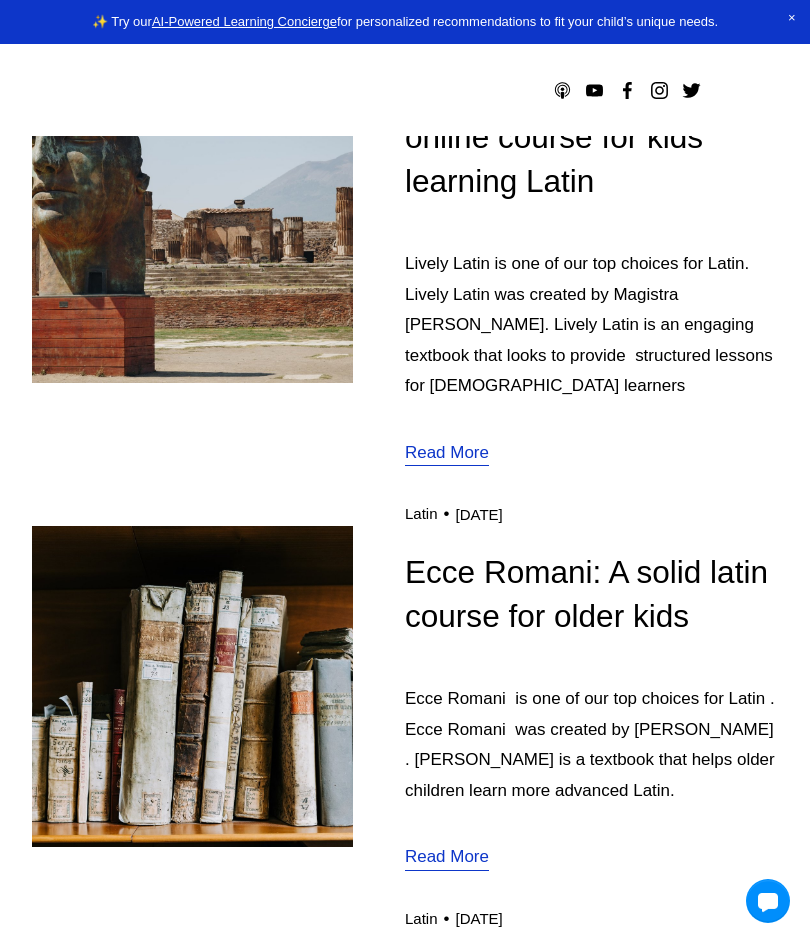 click on "Read More" at bounding box center (447, 858) 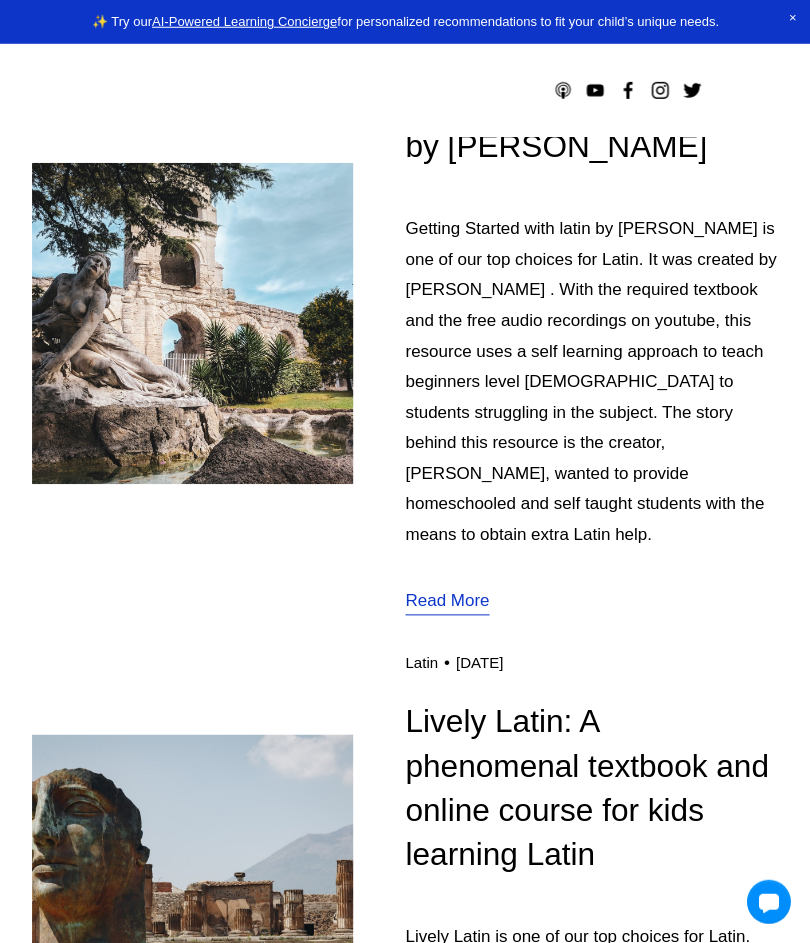 scroll, scrollTop: 2942, scrollLeft: 0, axis: vertical 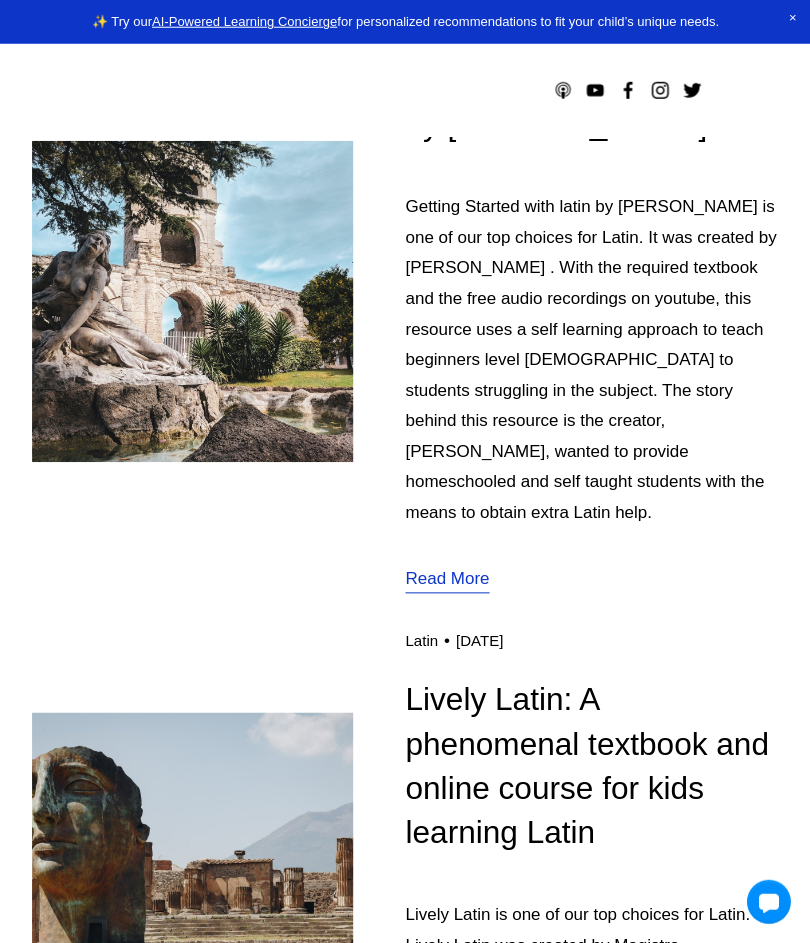 click on "Read More" at bounding box center [447, 1104] 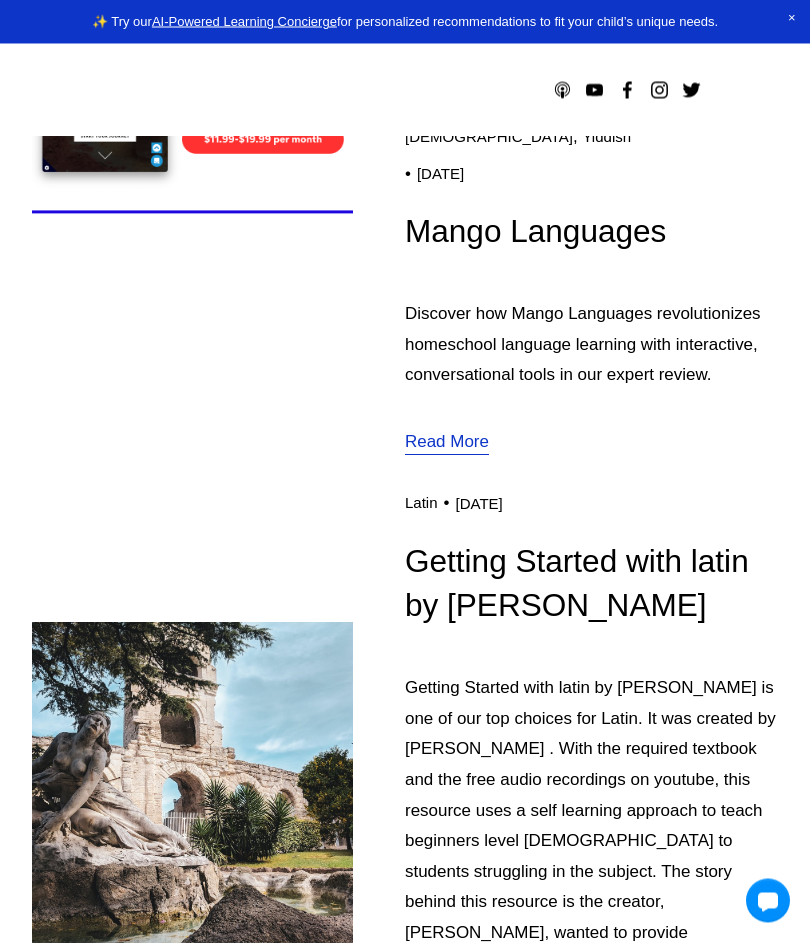scroll, scrollTop: 2407, scrollLeft: 0, axis: vertical 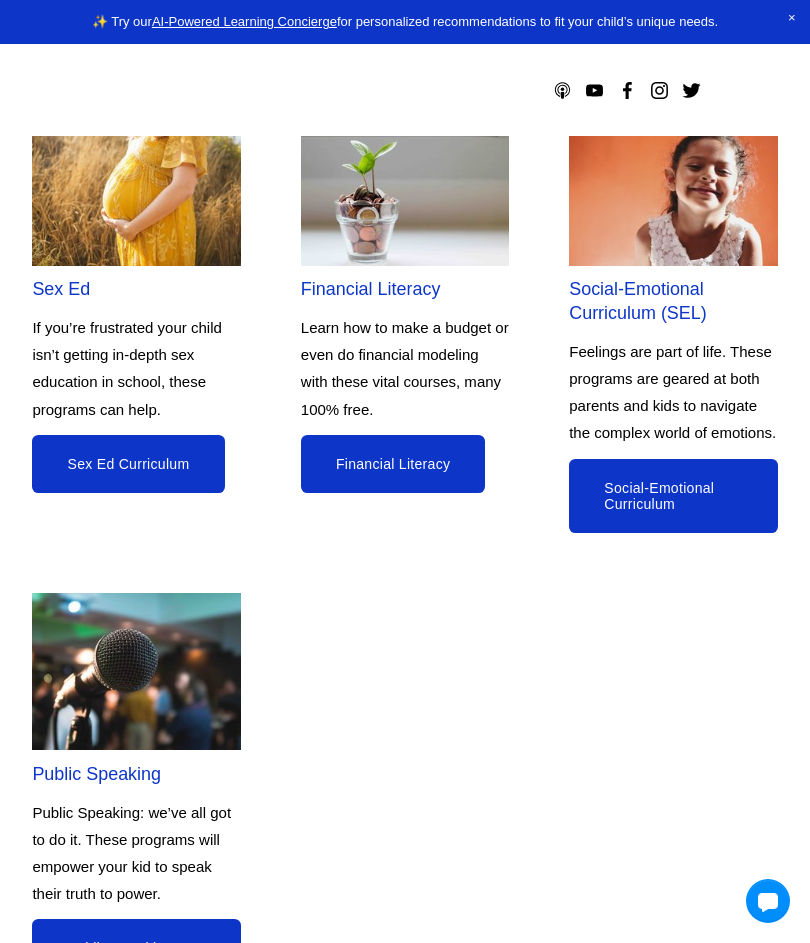click on "Sex Ed Curriculum" 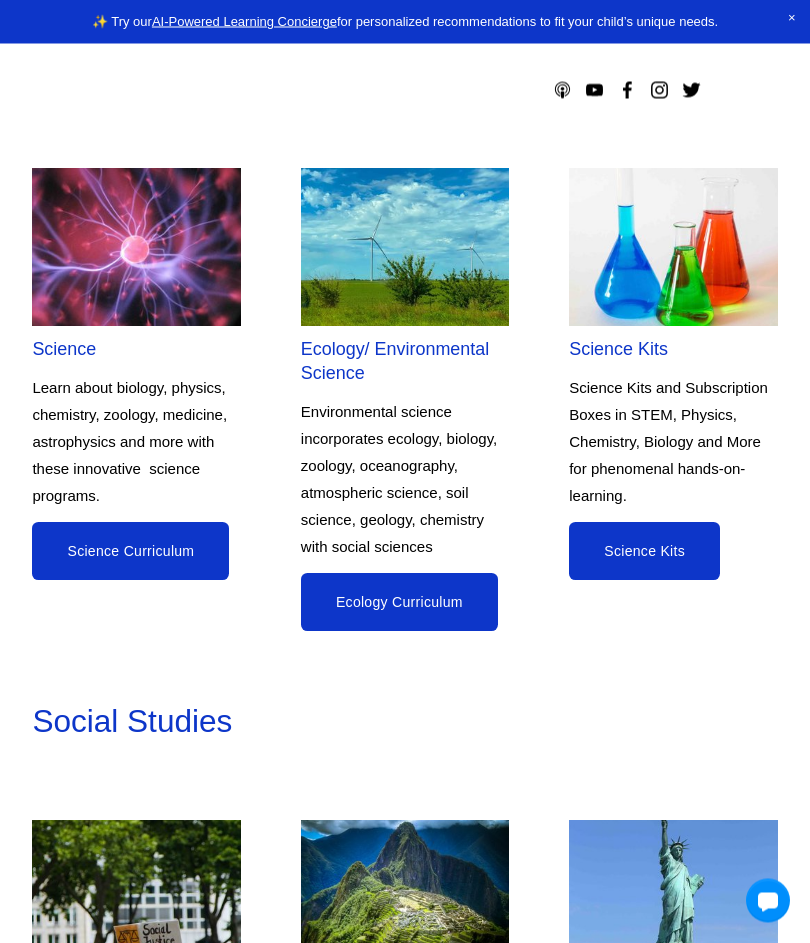 scroll, scrollTop: 7244, scrollLeft: 0, axis: vertical 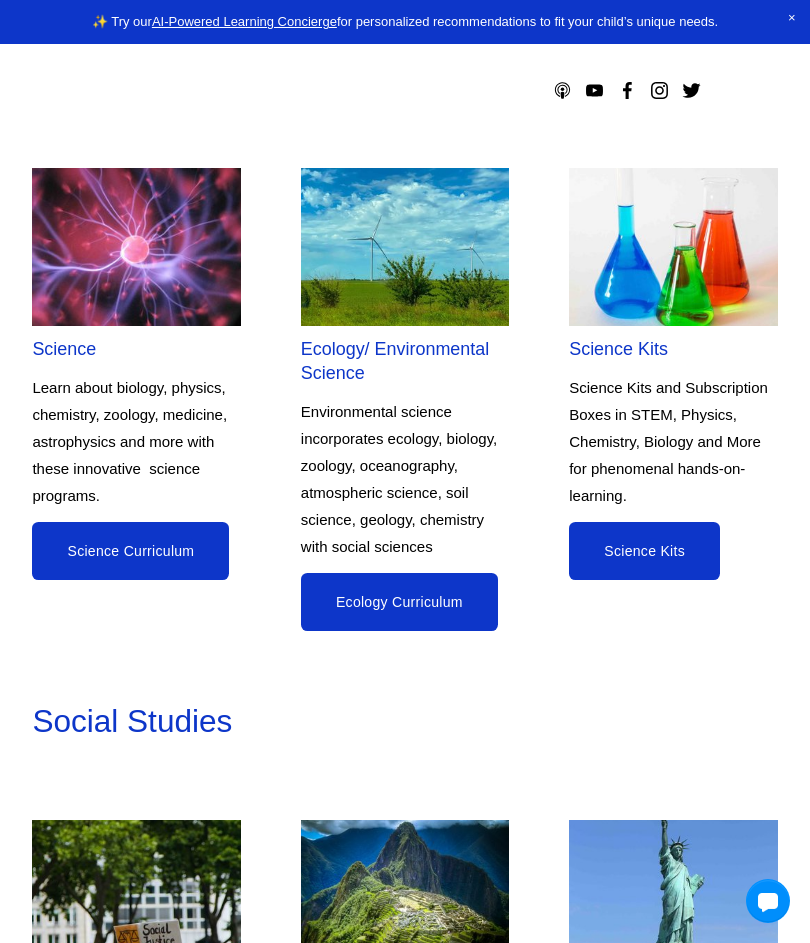 click on "Science Curriculum" 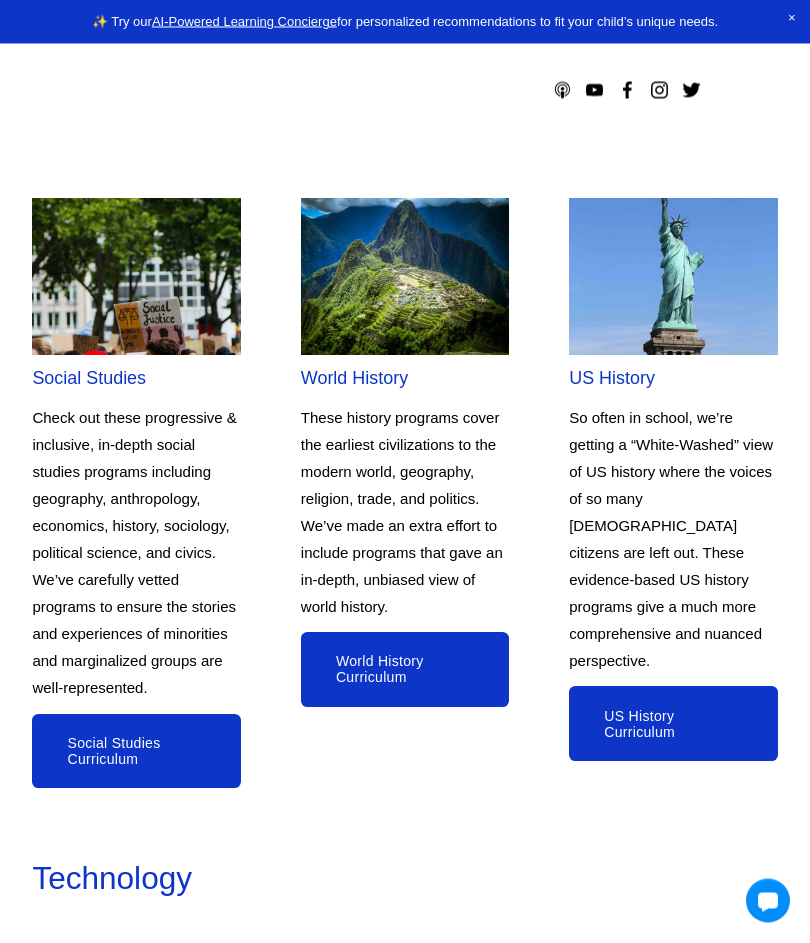 scroll, scrollTop: 7866, scrollLeft: 0, axis: vertical 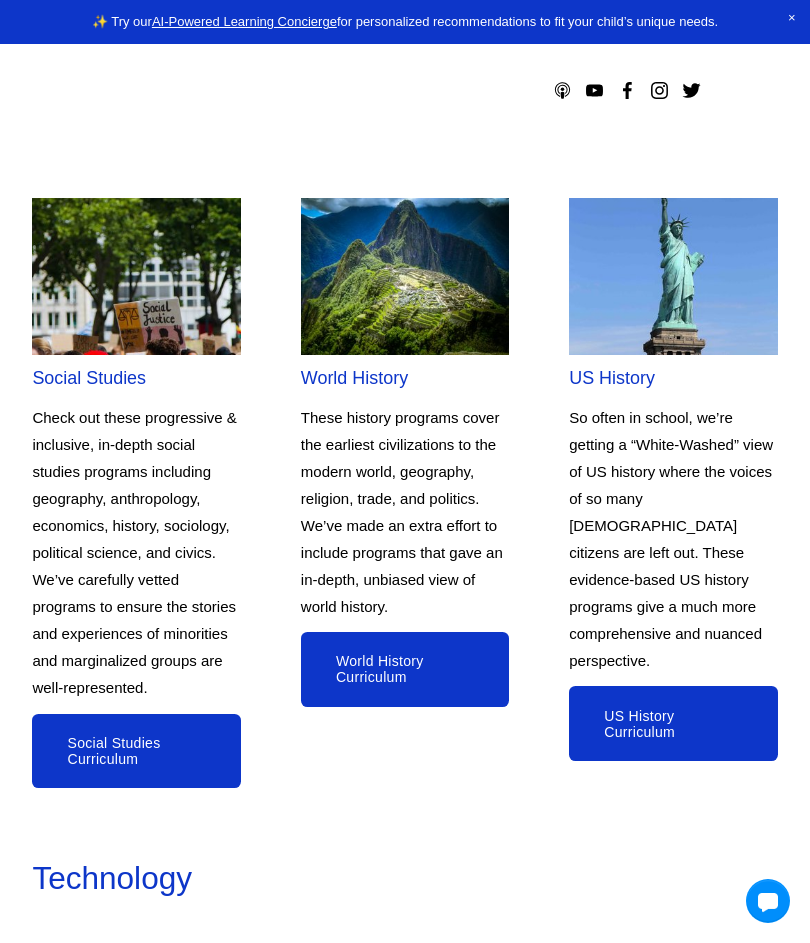 click on "World History Curriculum" 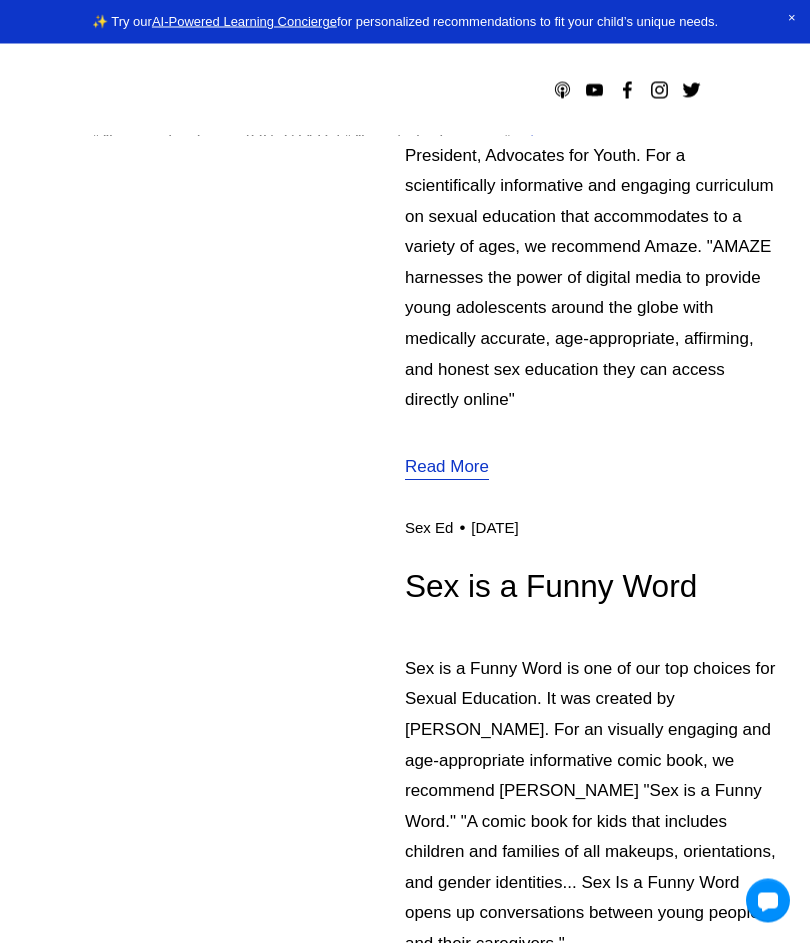scroll, scrollTop: 1950, scrollLeft: 0, axis: vertical 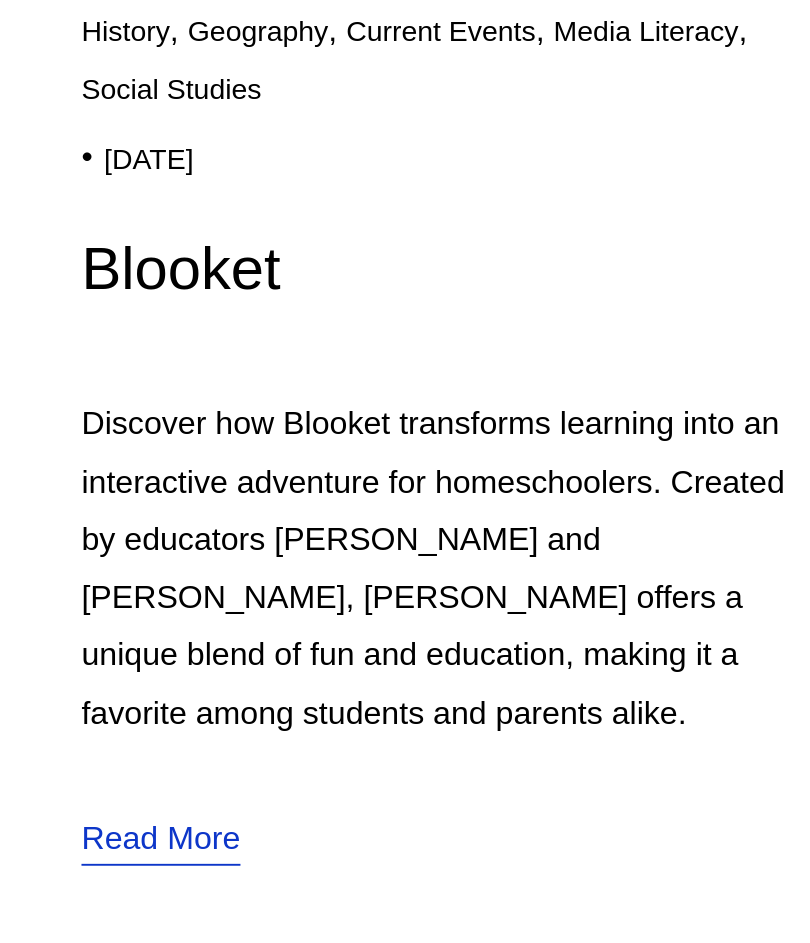 click on "Read More" at bounding box center (447, 600) 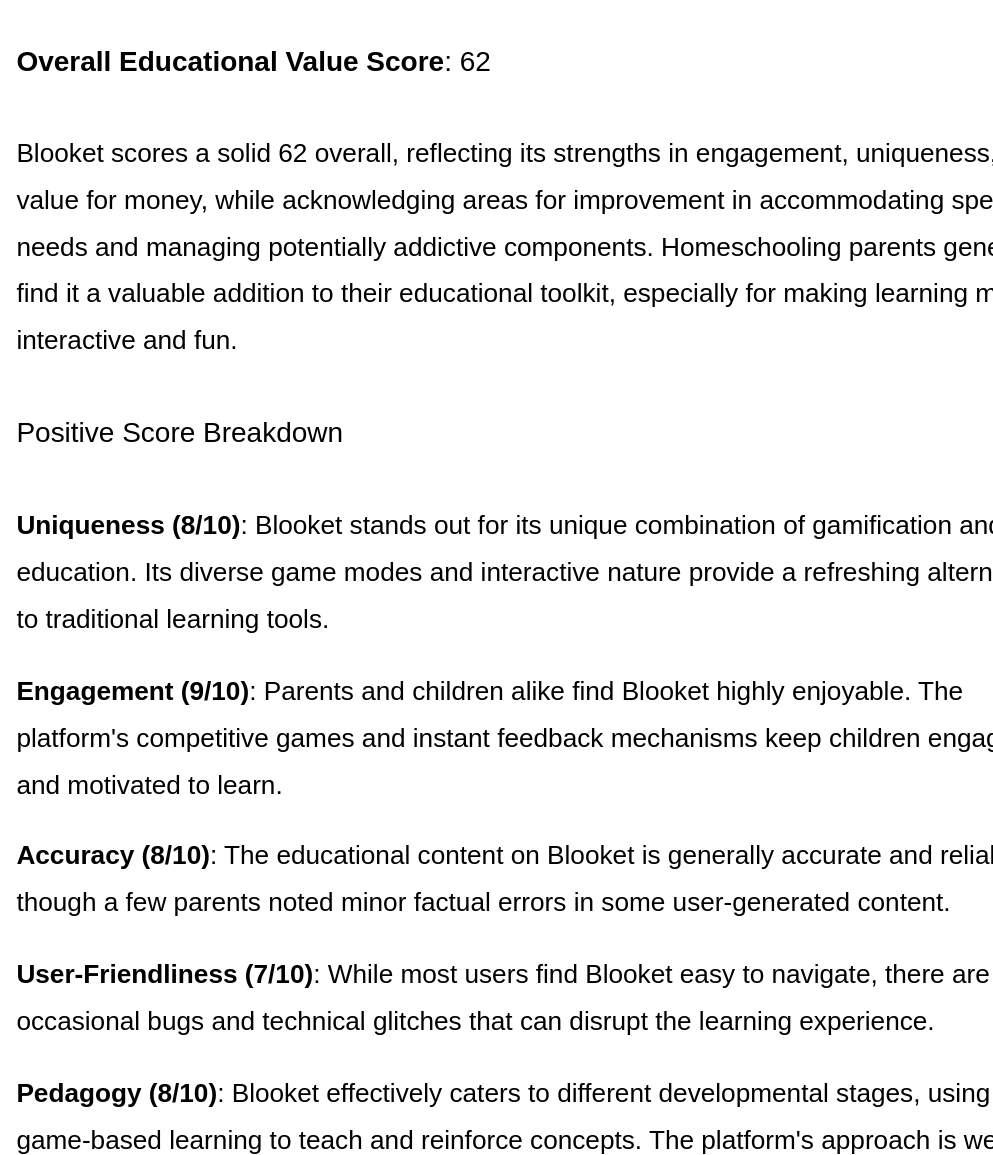 scroll, scrollTop: 3003, scrollLeft: 0, axis: vertical 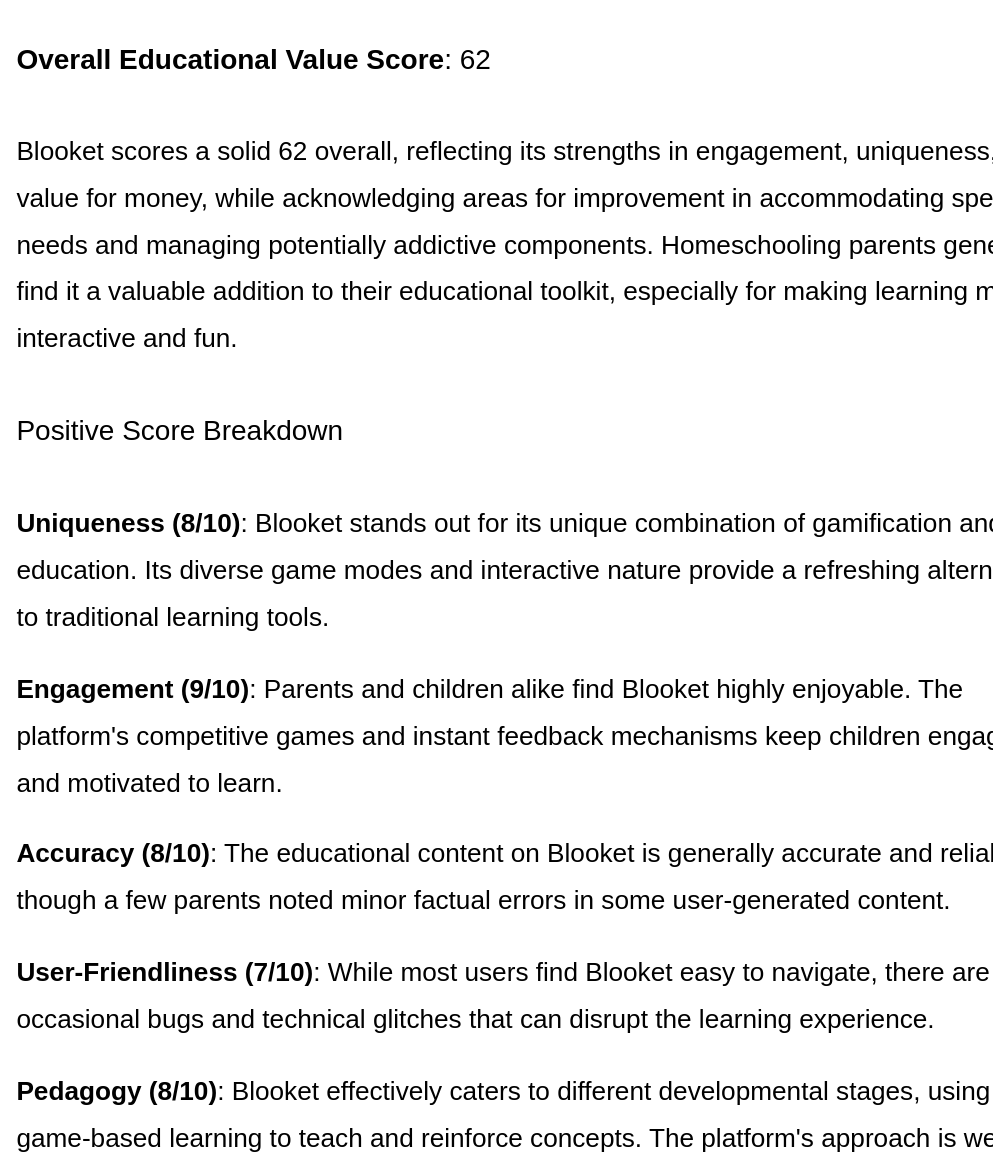 click on "Learning Focus (7/10) : Blooket emphasizes quality learning experiences over rote memorization or test preparation, though some parents feel it could further develop its focus on deep learning." at bounding box center (496, 1287) 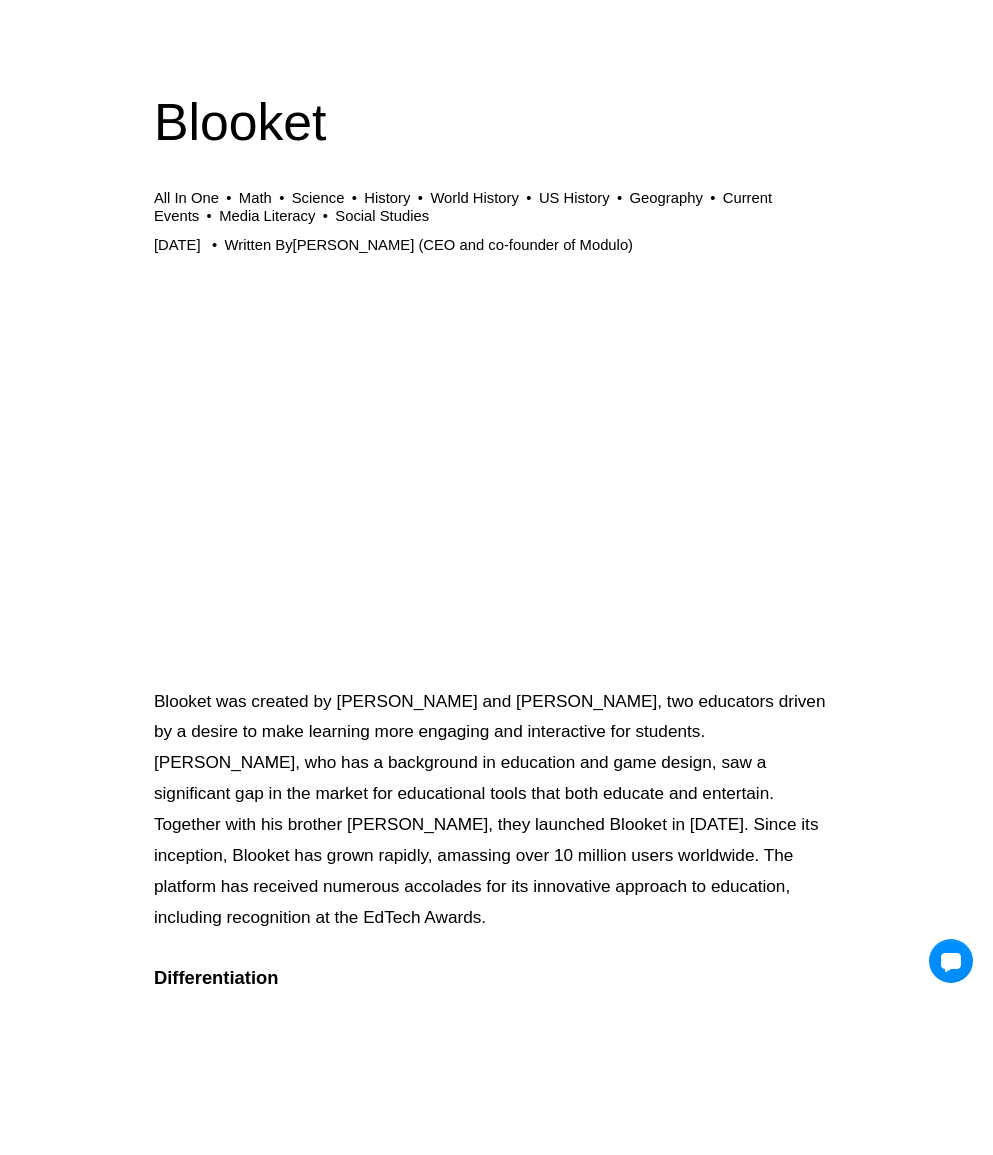 scroll, scrollTop: 151, scrollLeft: 0, axis: vertical 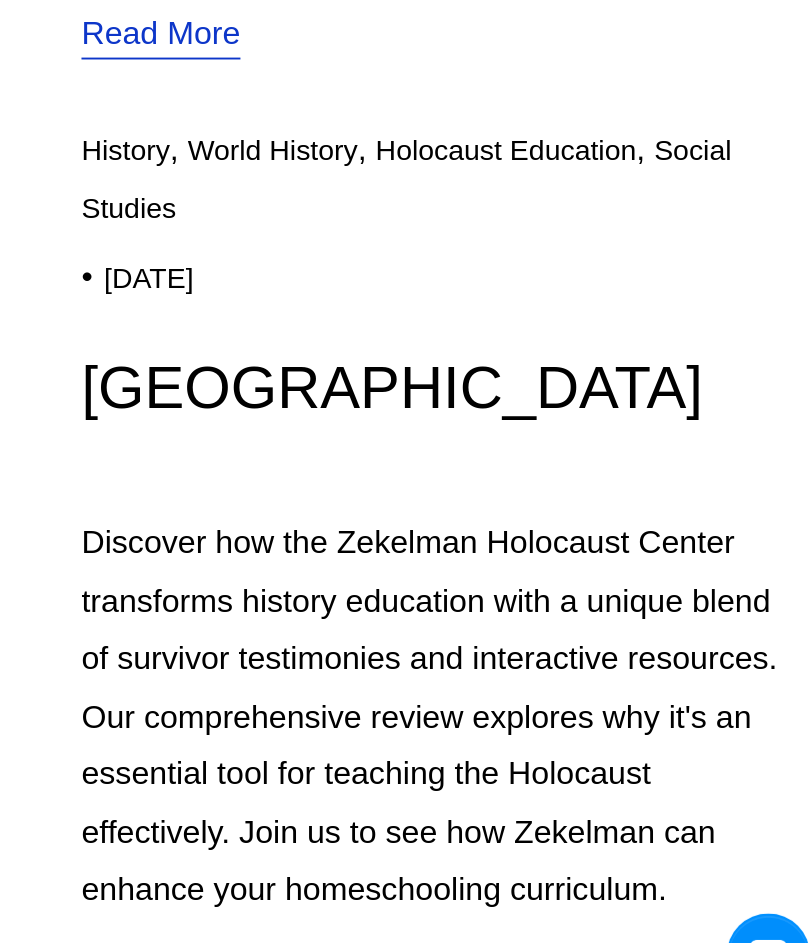 click on "Discover how the Zekelman Holocaust Center transforms history education with a unique blend of survivor testimonies and interactive resources. Our comprehensive review explores why it's an essential tool for teaching the Holocaust effectively. Join us to see how Zekelman can enhance your homeschooling curriculum." at bounding box center [591, 776] 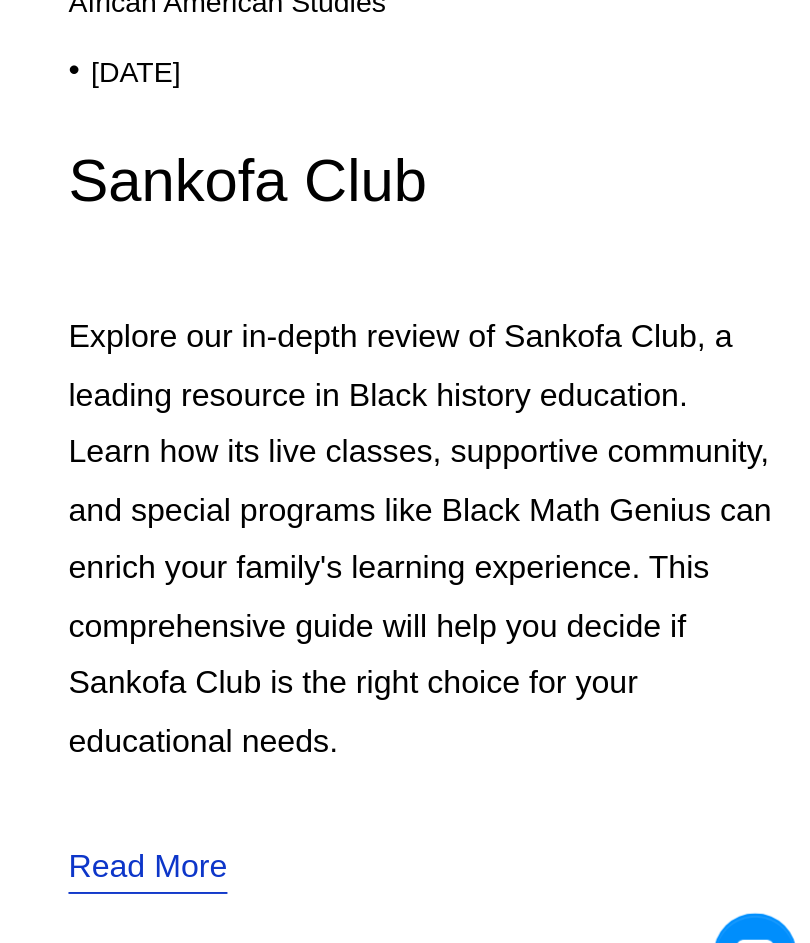 scroll, scrollTop: 3756, scrollLeft: 0, axis: vertical 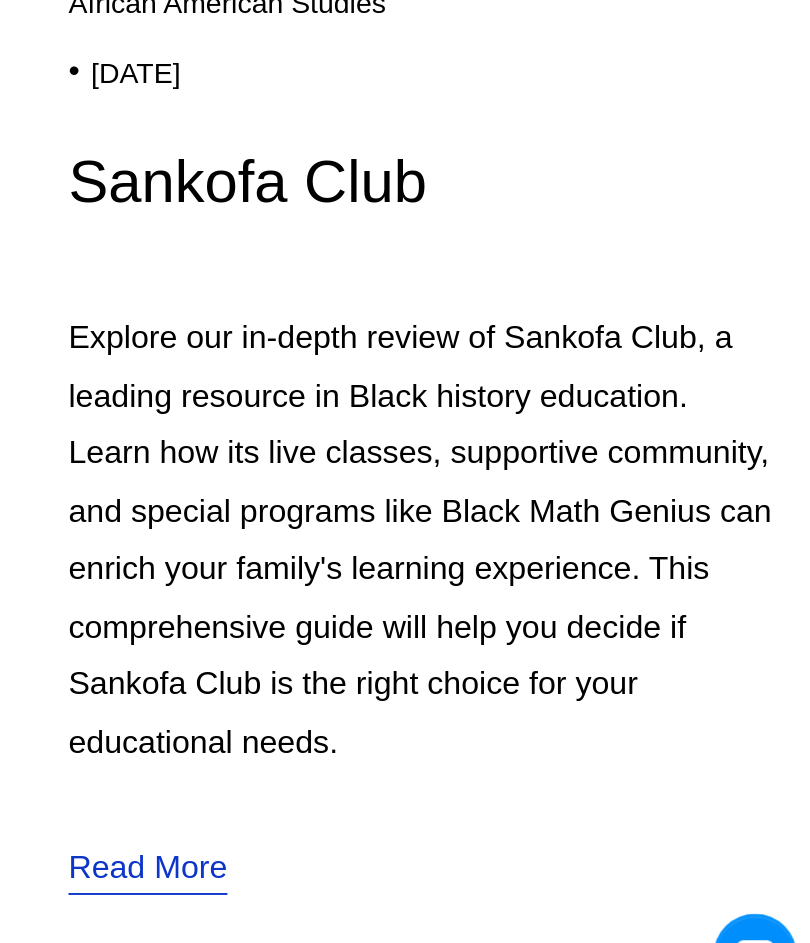 click on "Read More" at bounding box center [447, 856] 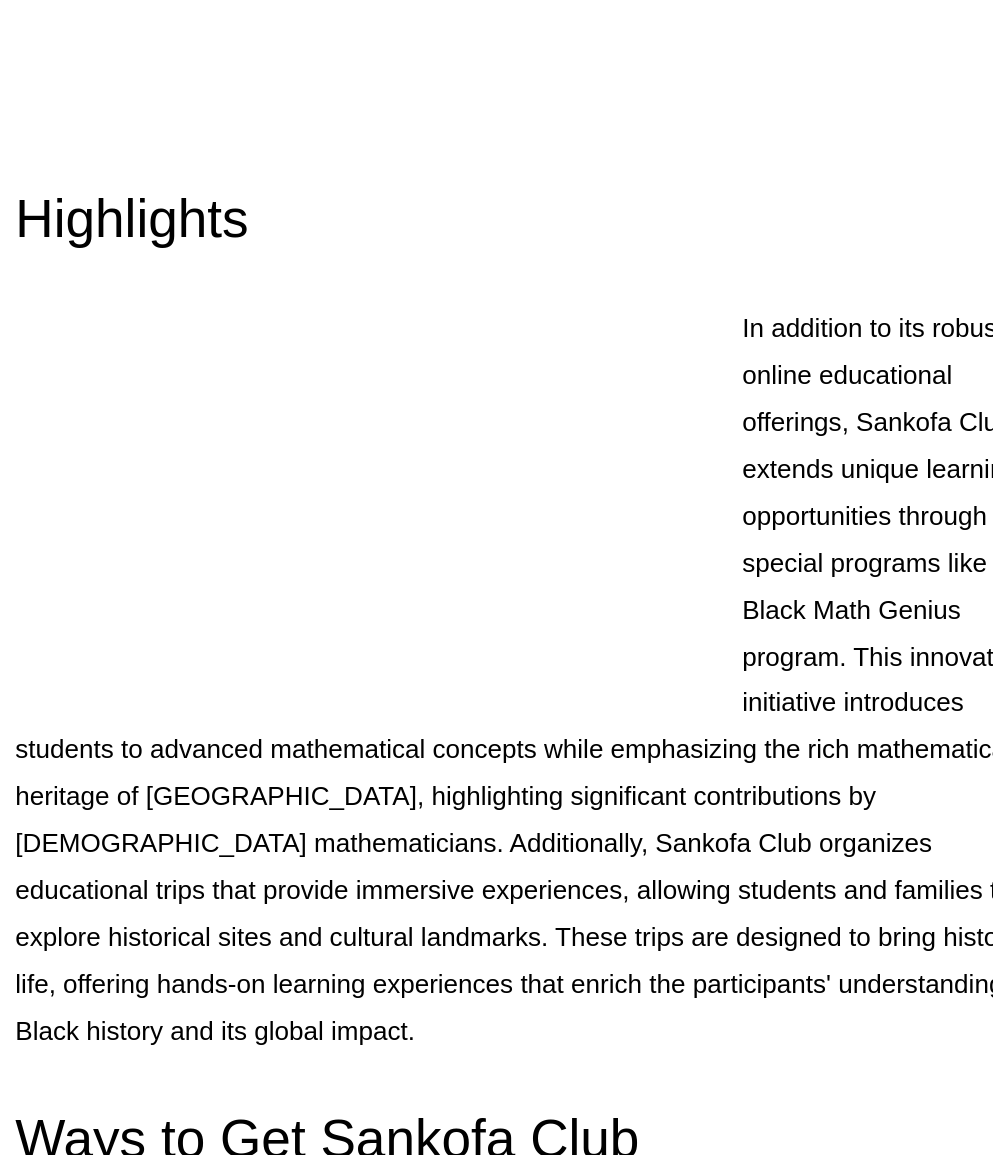 scroll, scrollTop: 11792, scrollLeft: 0, axis: vertical 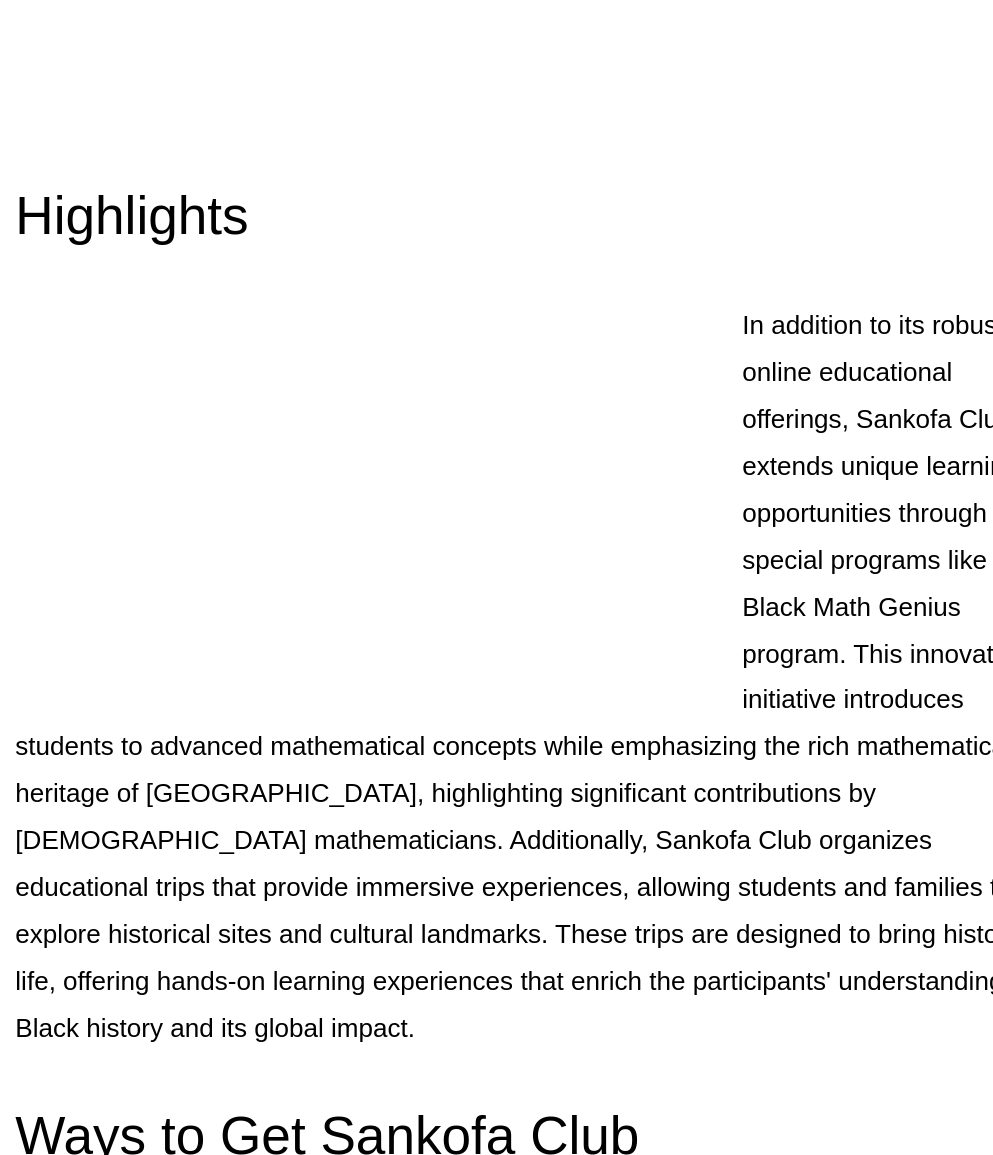 click on "Get Sankofa Club" at bounding box center [496, 1282] 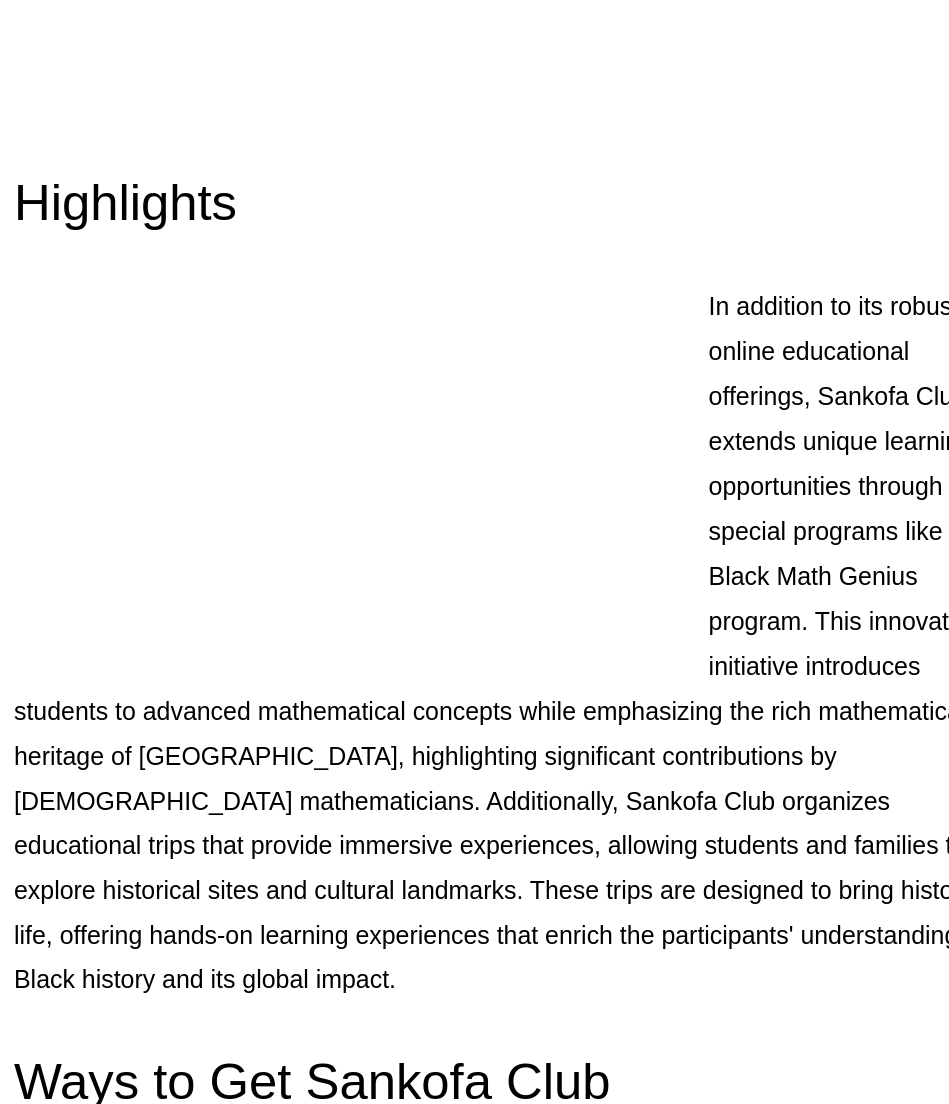 scroll, scrollTop: 12888, scrollLeft: 0, axis: vertical 